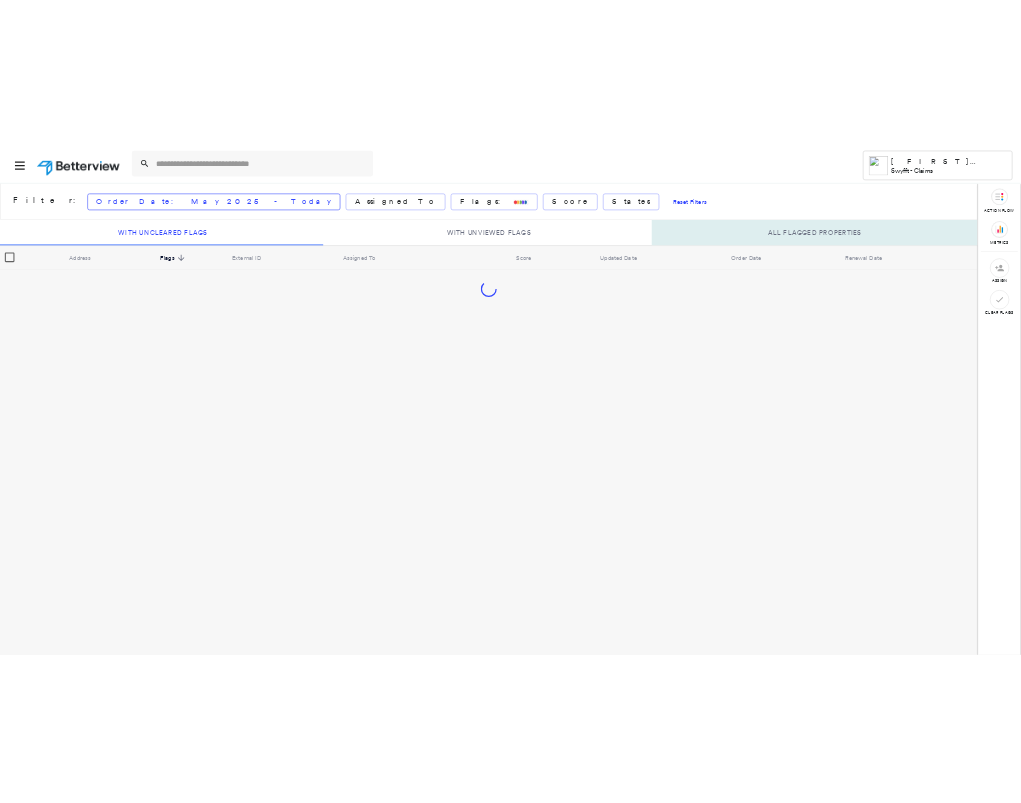 scroll, scrollTop: 0, scrollLeft: 0, axis: both 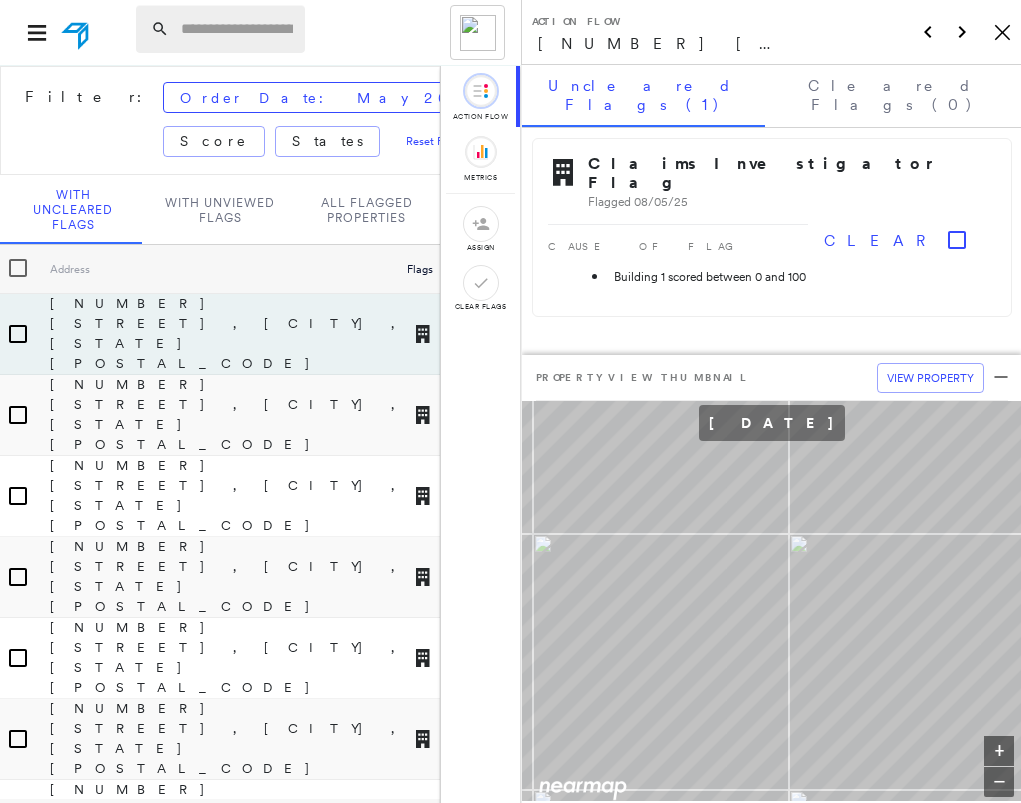 click at bounding box center (237, 29) 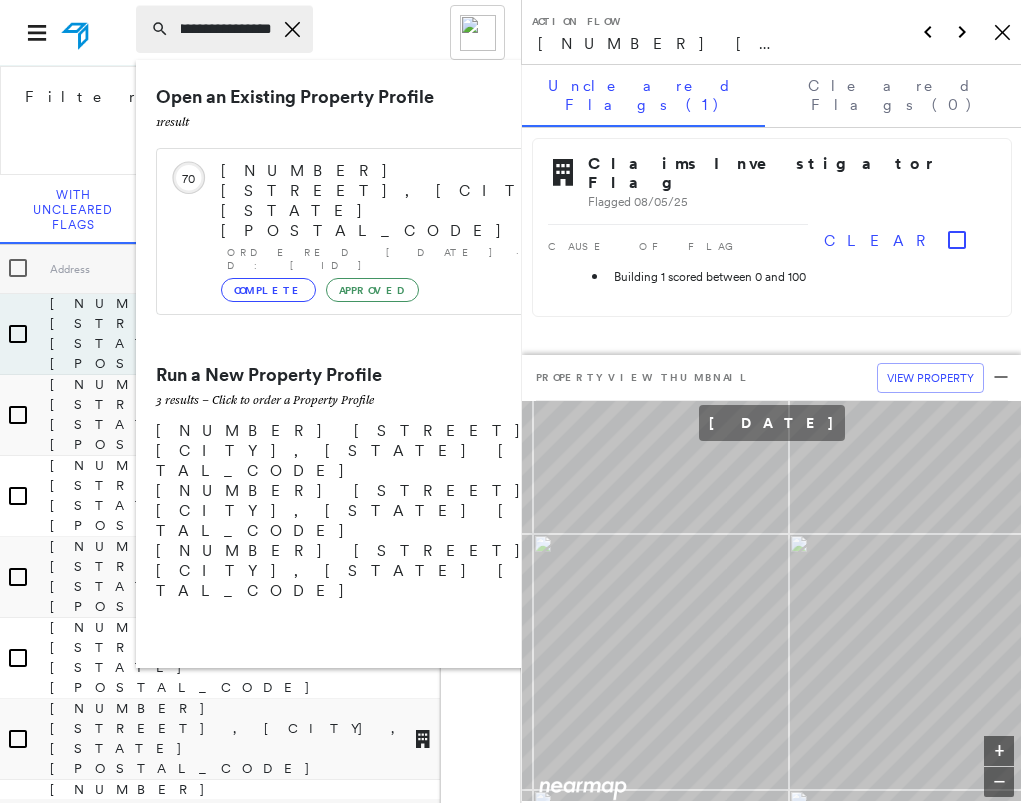 scroll, scrollTop: 0, scrollLeft: 35, axis: horizontal 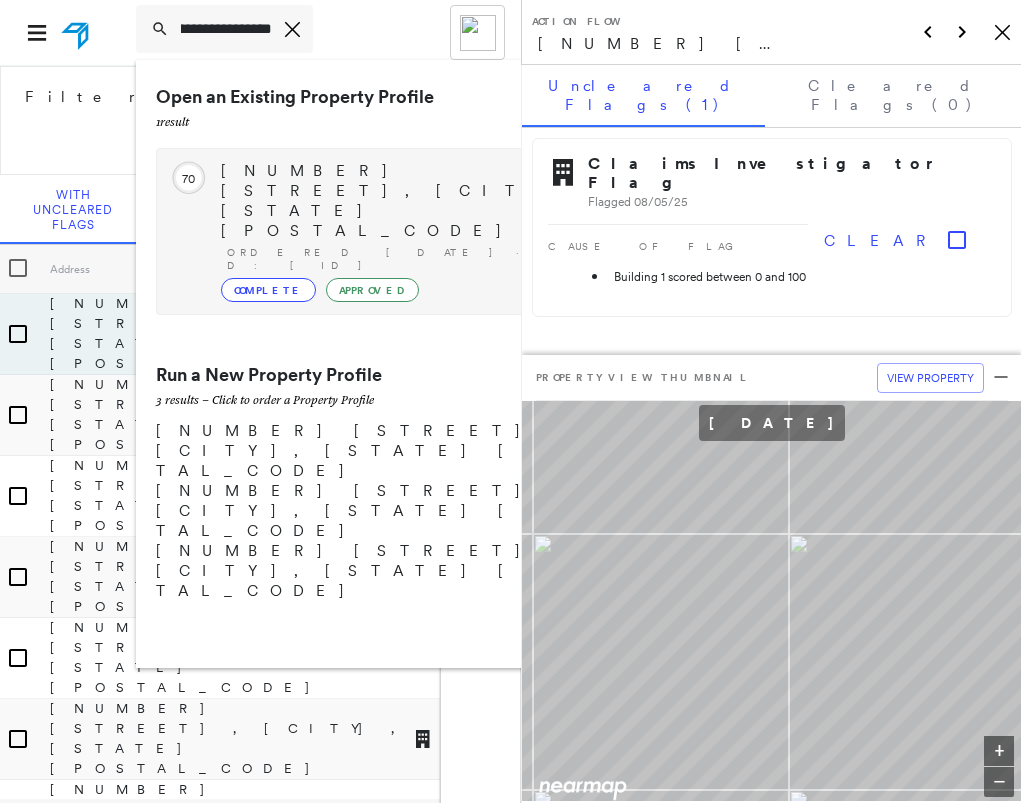 type on "**********" 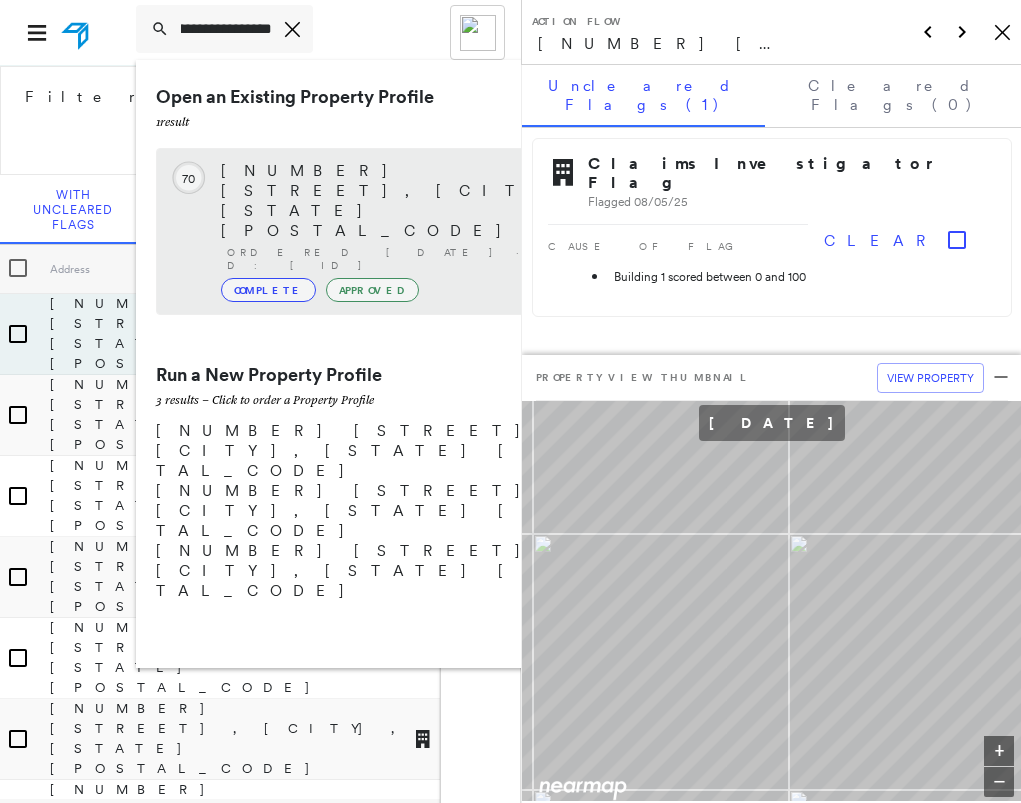 click on "[NUMBER] [STREET], [CITY], [STATE] [POSTAL_CODE]" at bounding box center (415, 201) 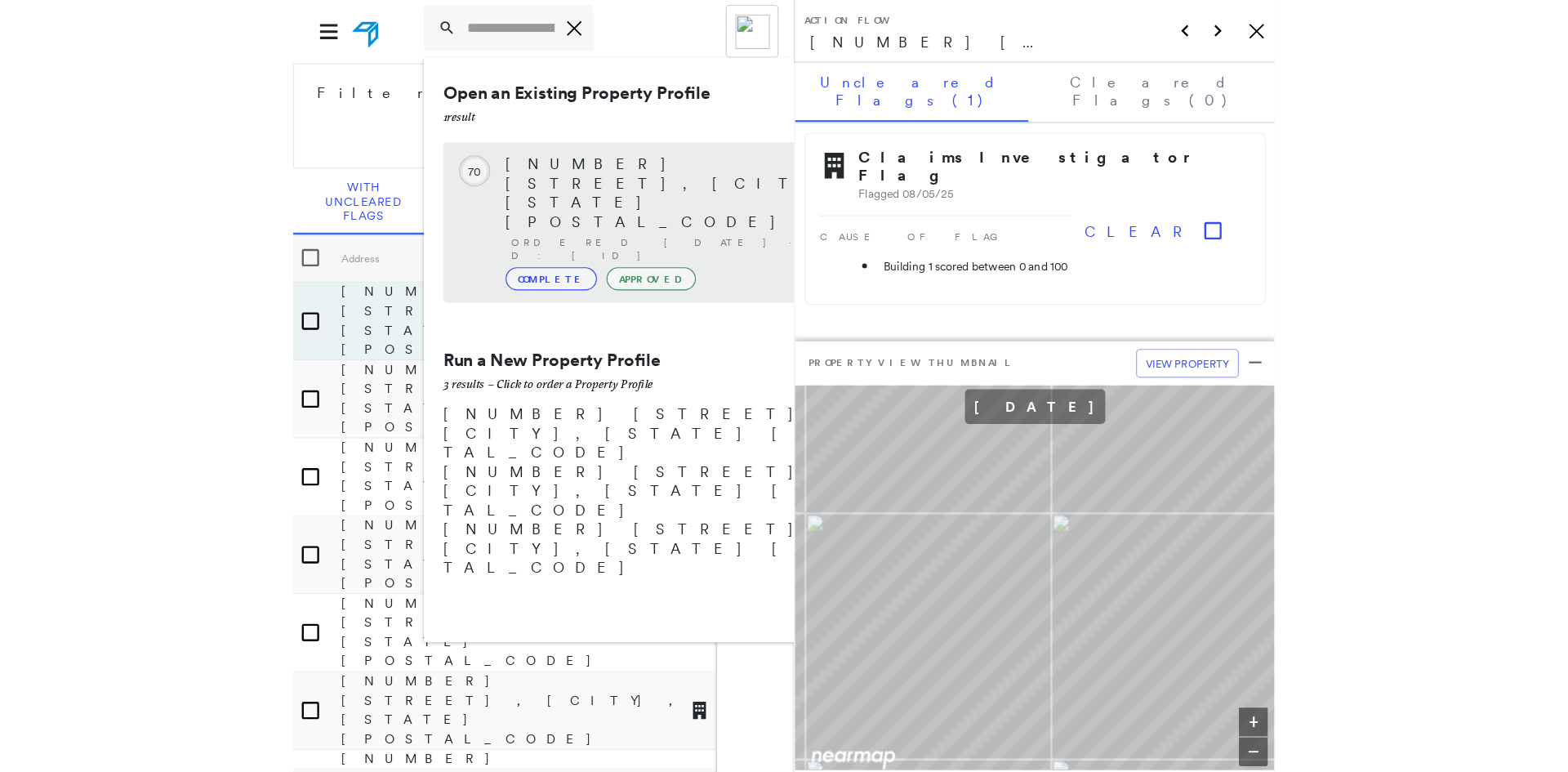 scroll, scrollTop: 0, scrollLeft: 0, axis: both 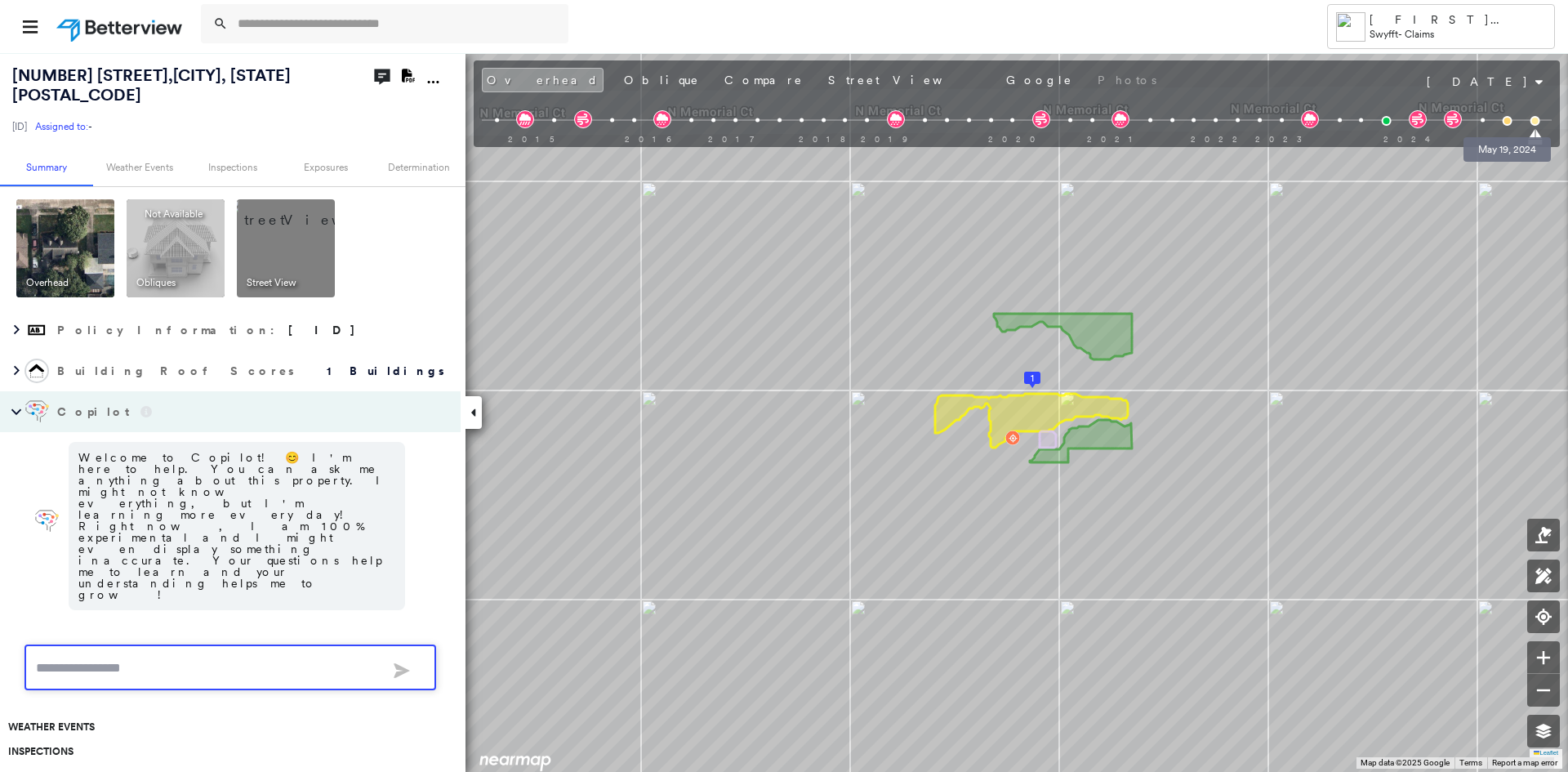 click at bounding box center (1508, 121) 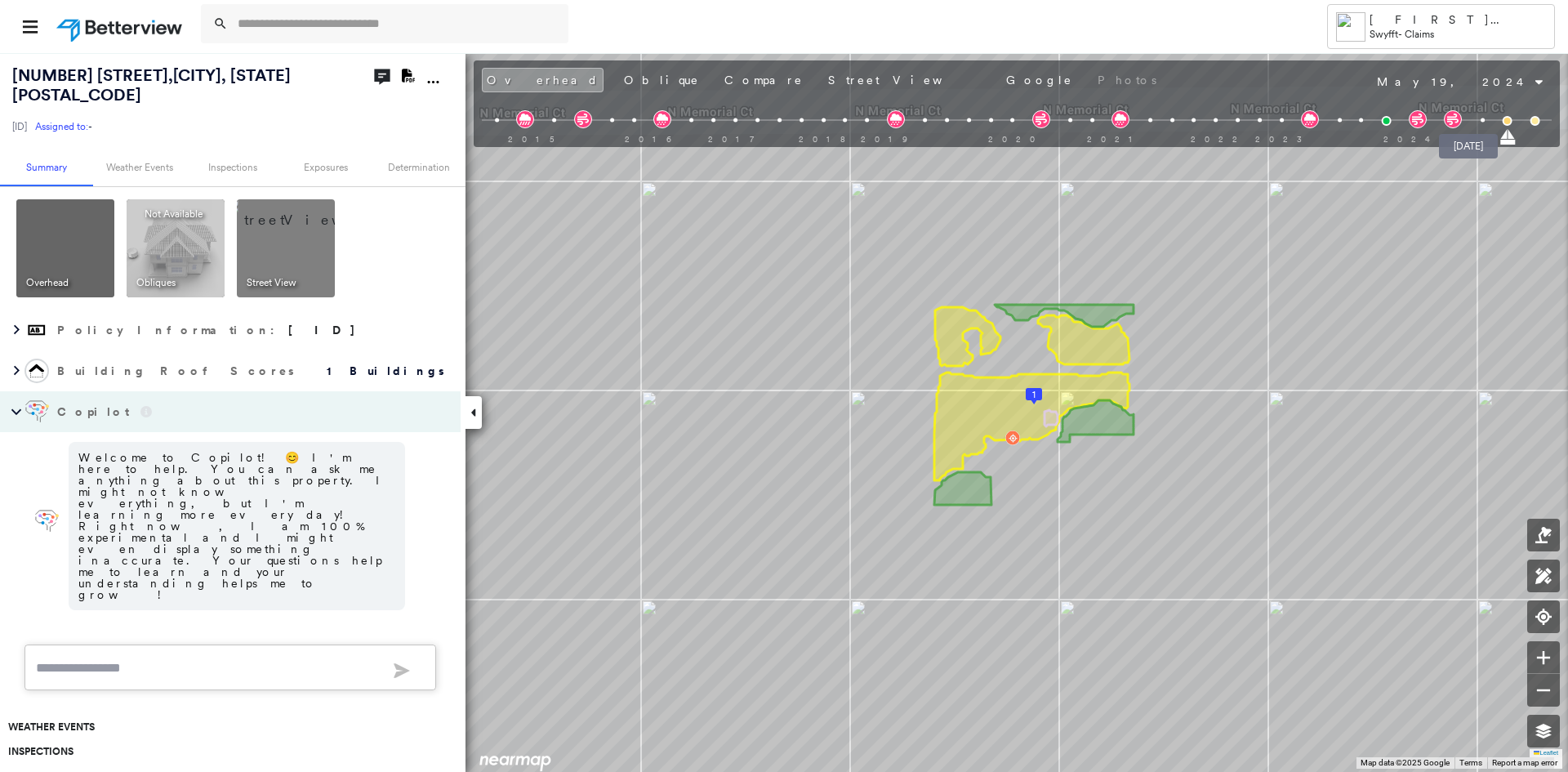 click at bounding box center [1482, 120] 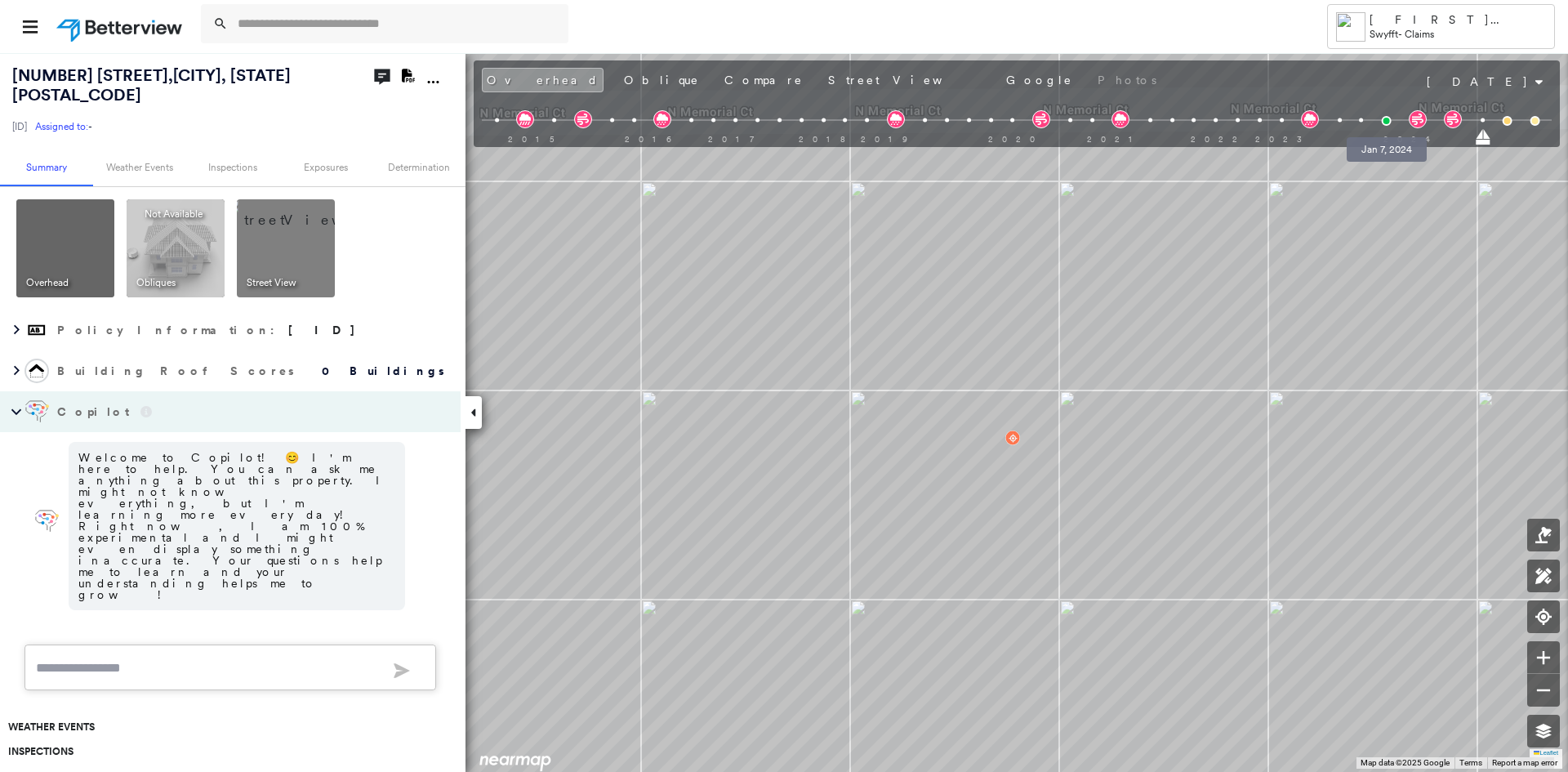 click at bounding box center (1386, 121) 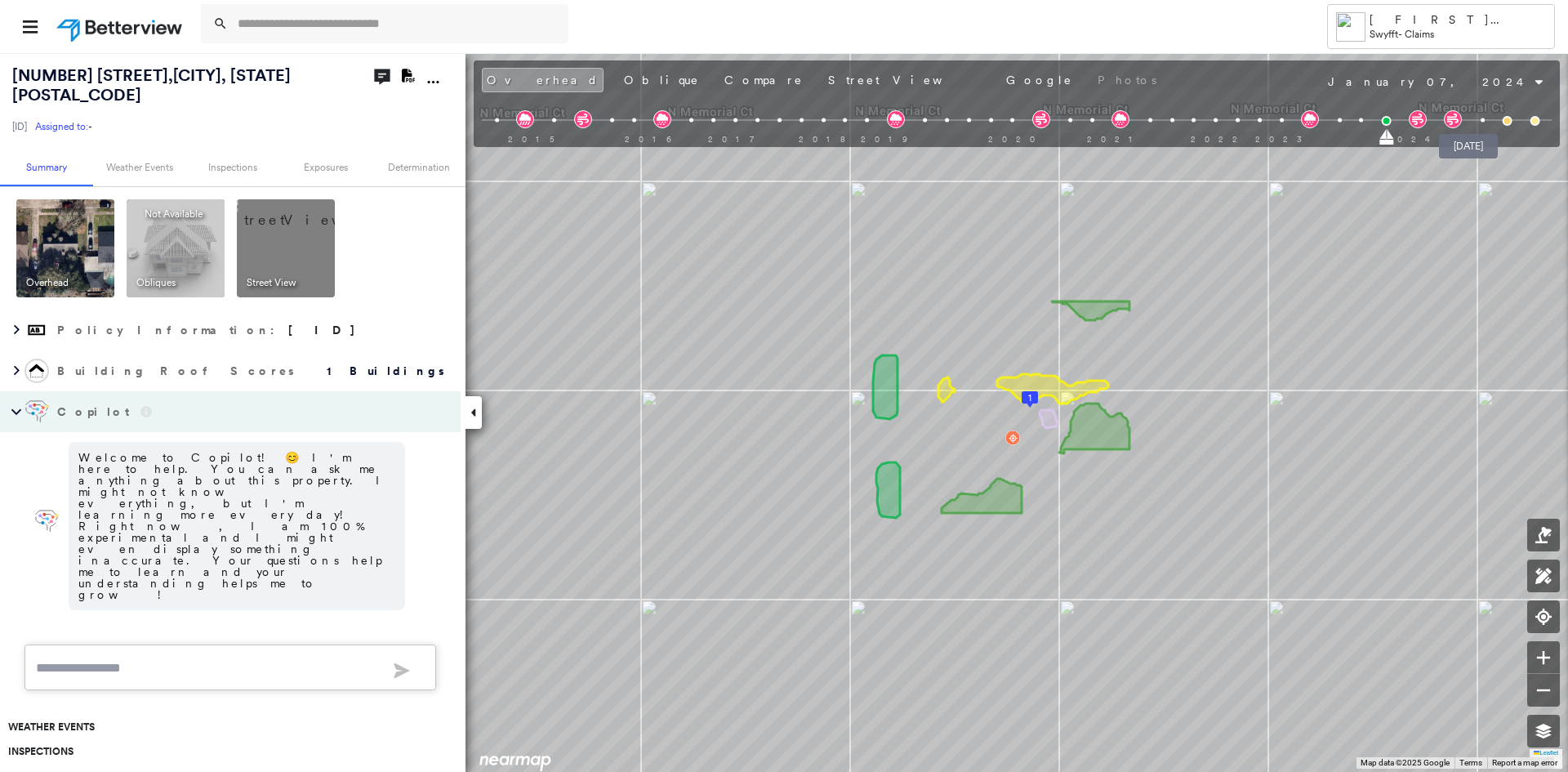 click at bounding box center [1482, 120] 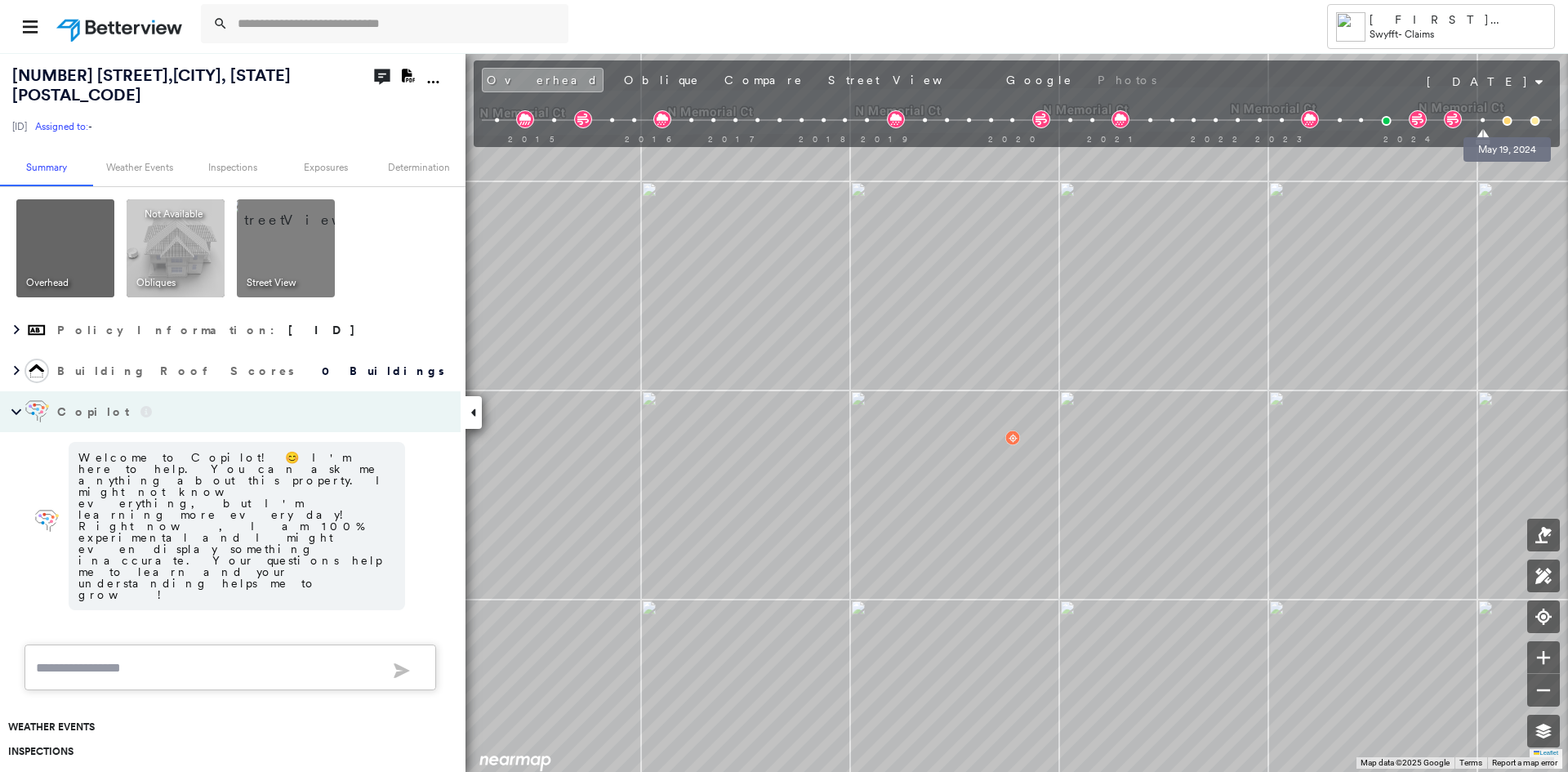 click at bounding box center [1508, 121] 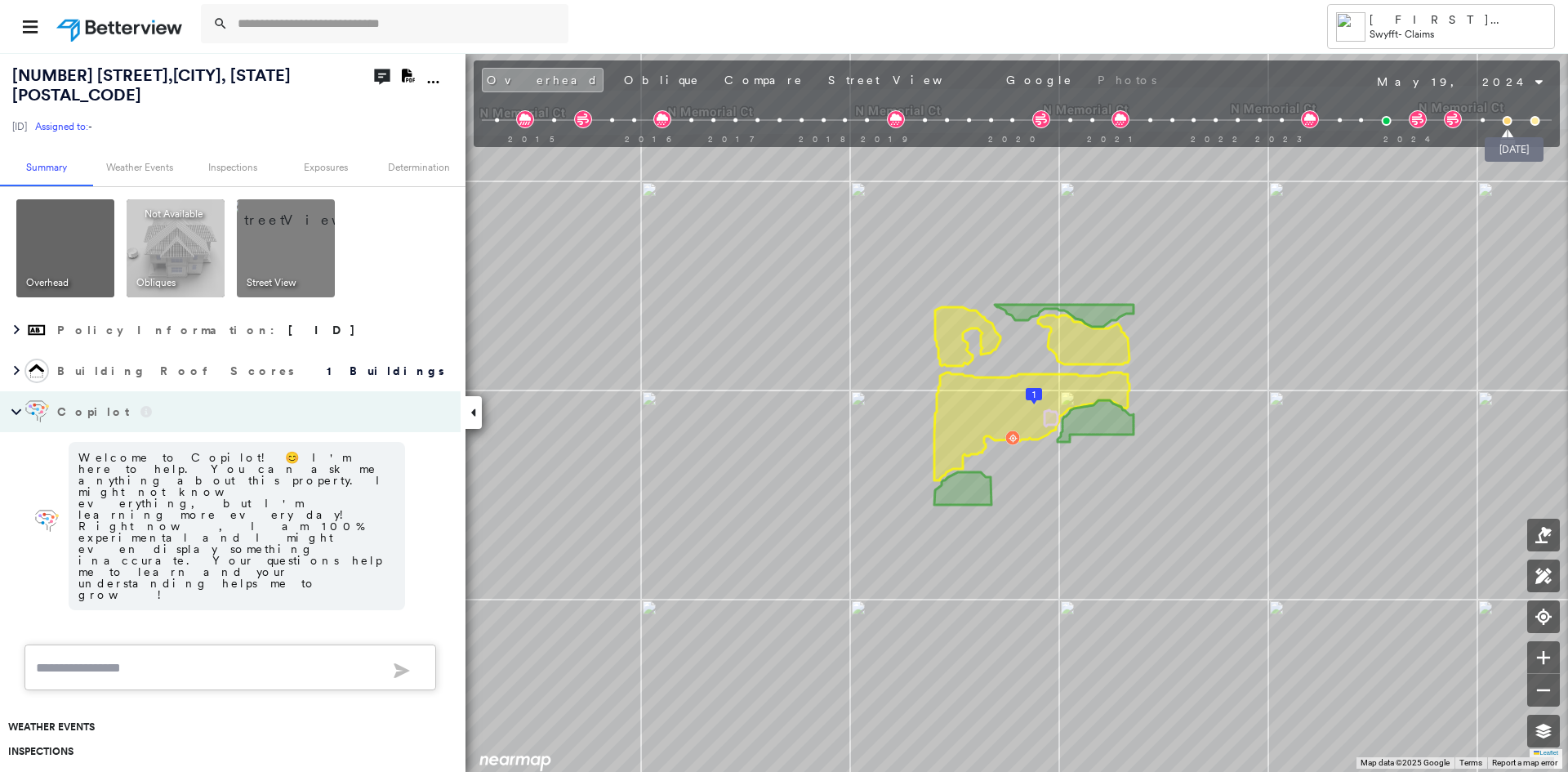 click at bounding box center (1535, 121) 